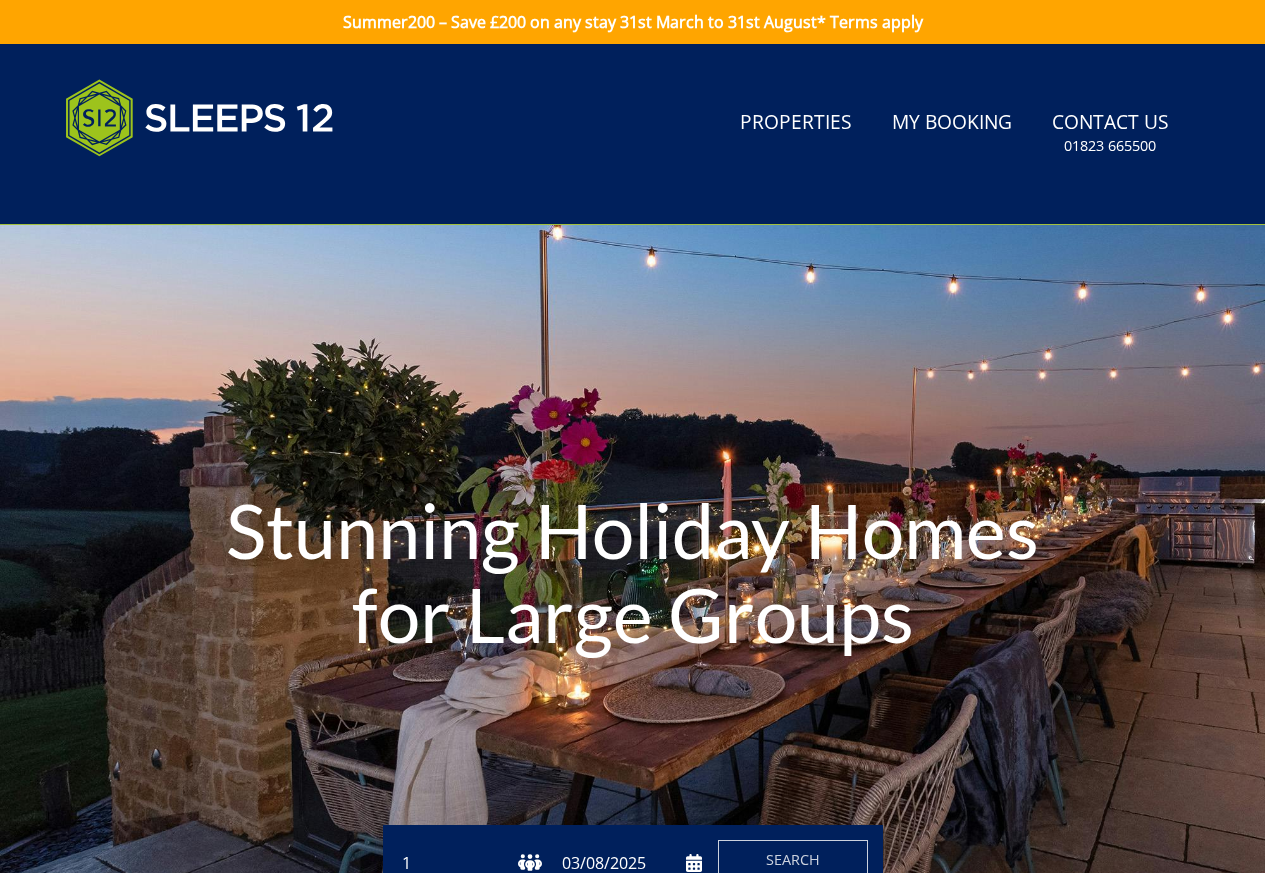 scroll, scrollTop: 0, scrollLeft: 0, axis: both 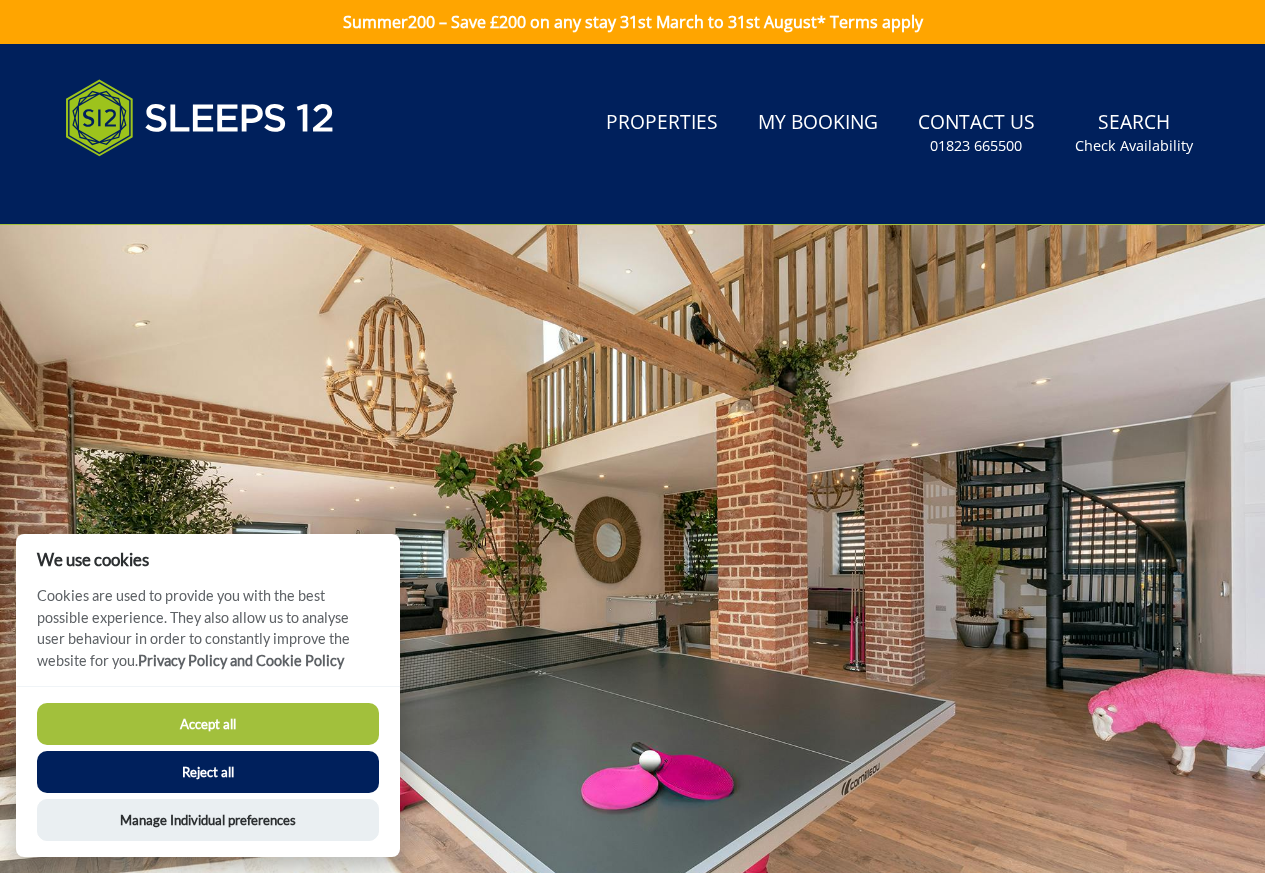 click on "Accept all" at bounding box center [208, 724] 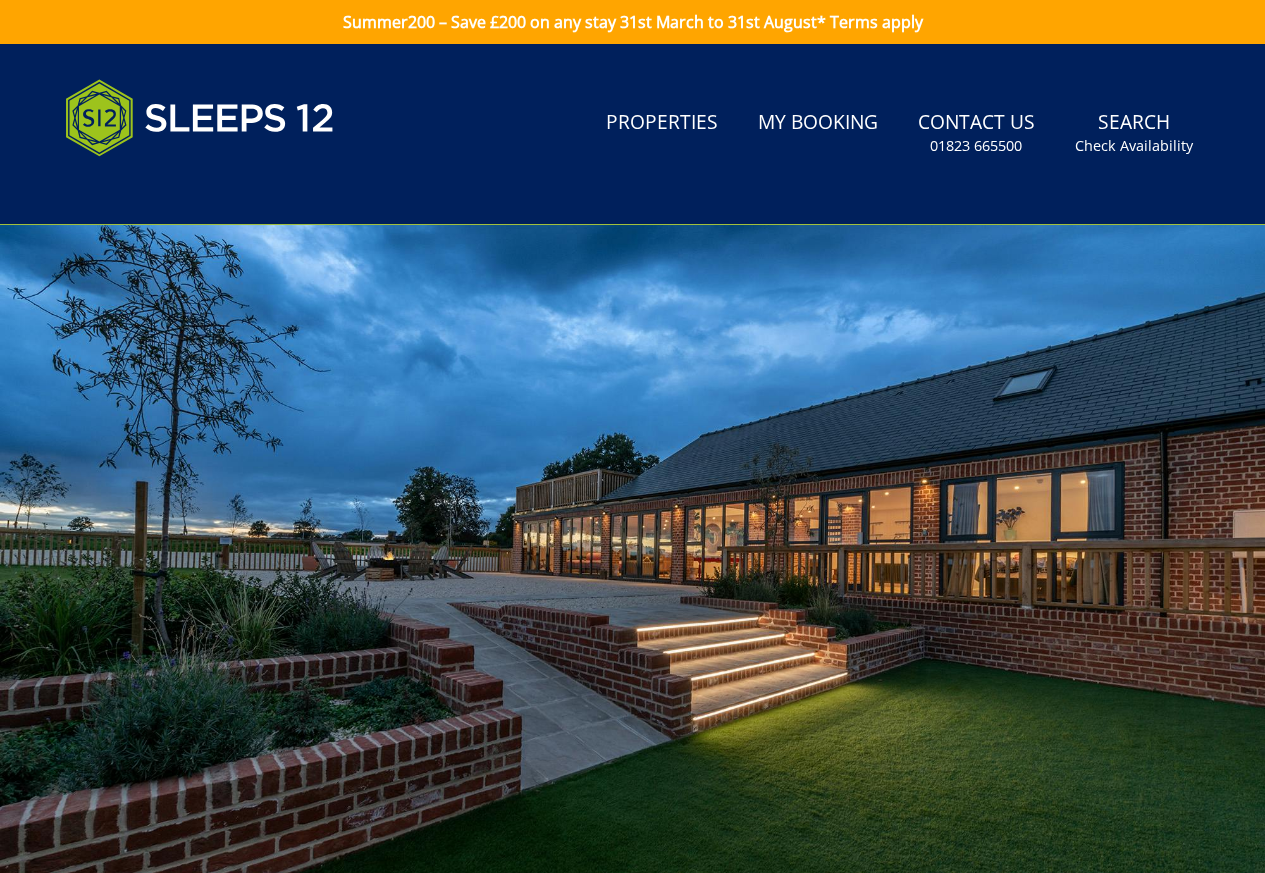 scroll, scrollTop: 0, scrollLeft: 0, axis: both 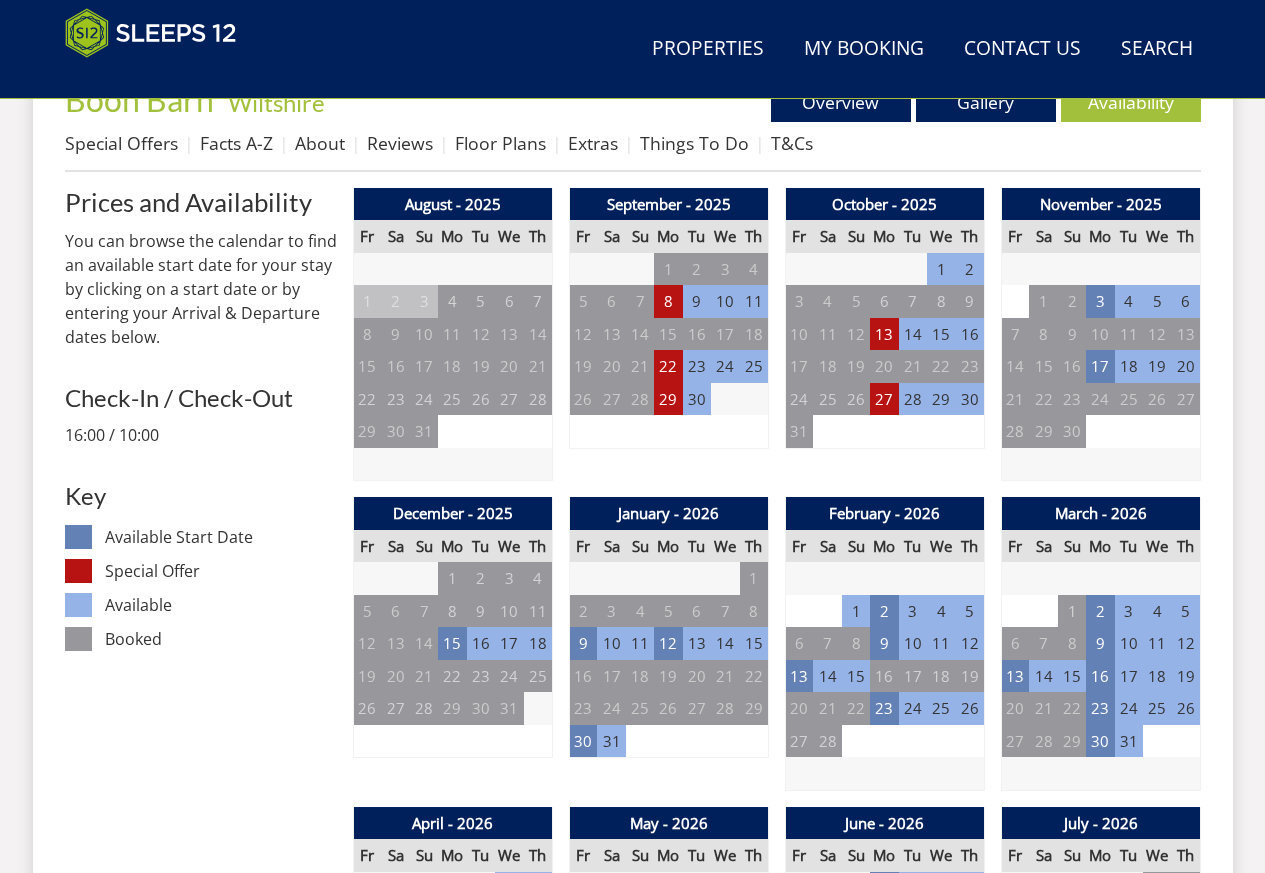 click on "5" at bounding box center (452, 741) 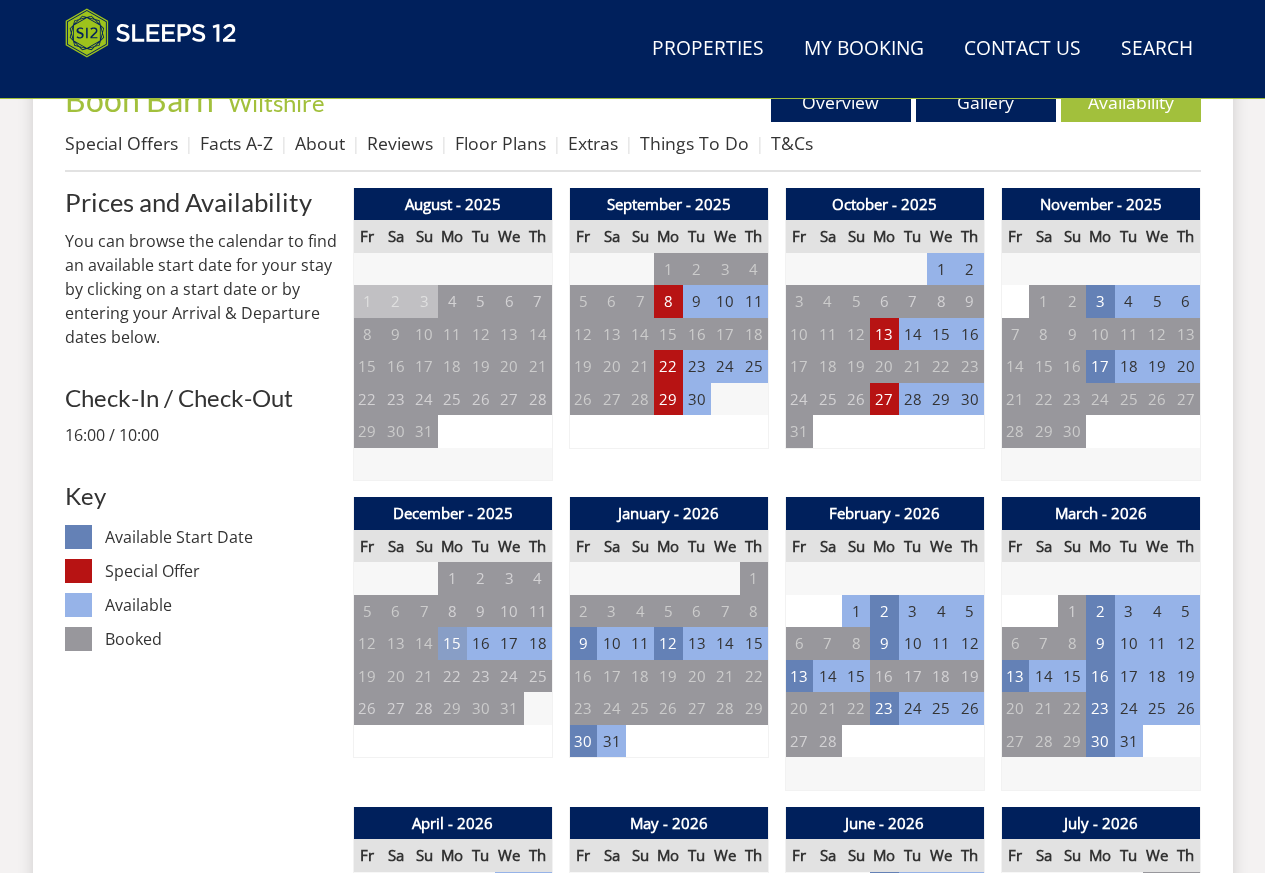 click on "15" at bounding box center (452, 643) 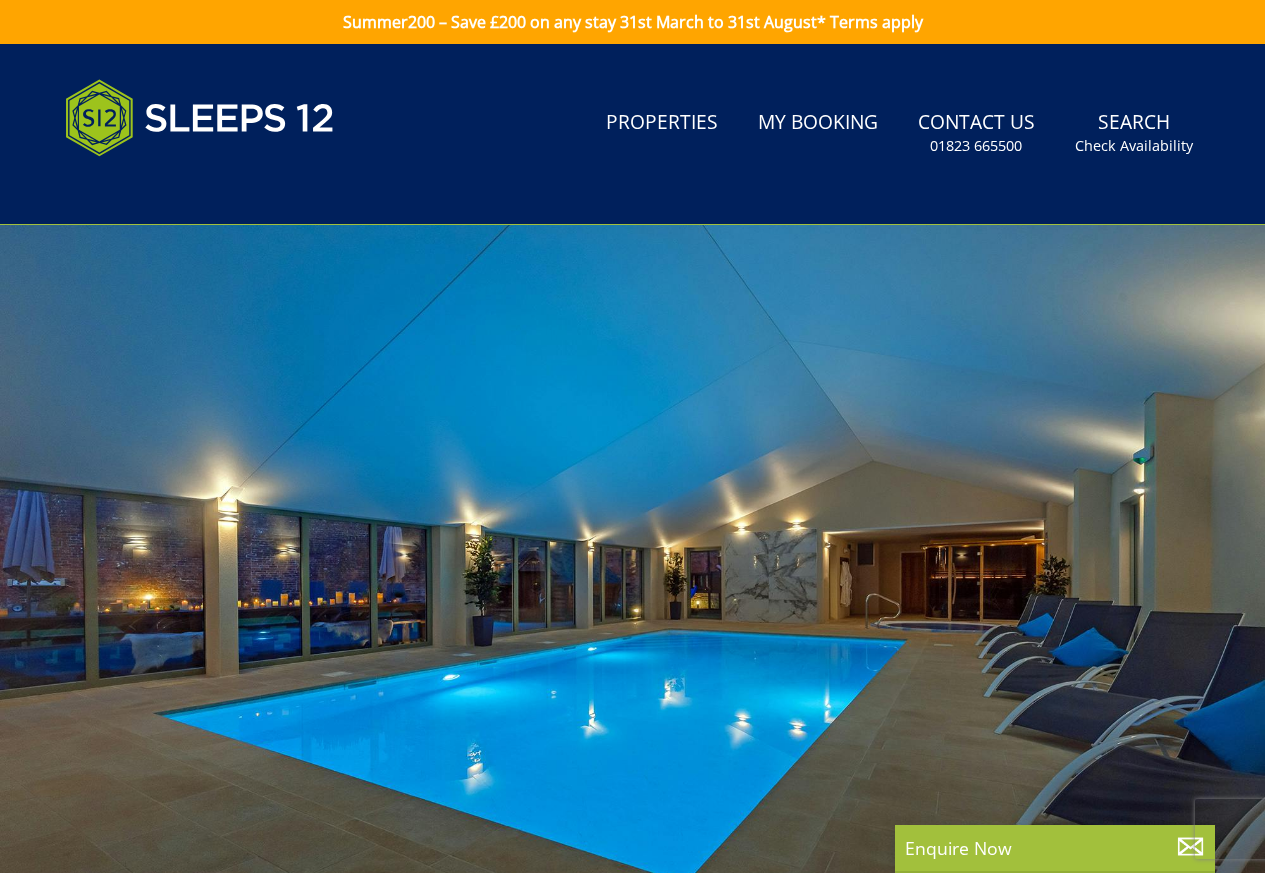 scroll, scrollTop: 0, scrollLeft: 0, axis: both 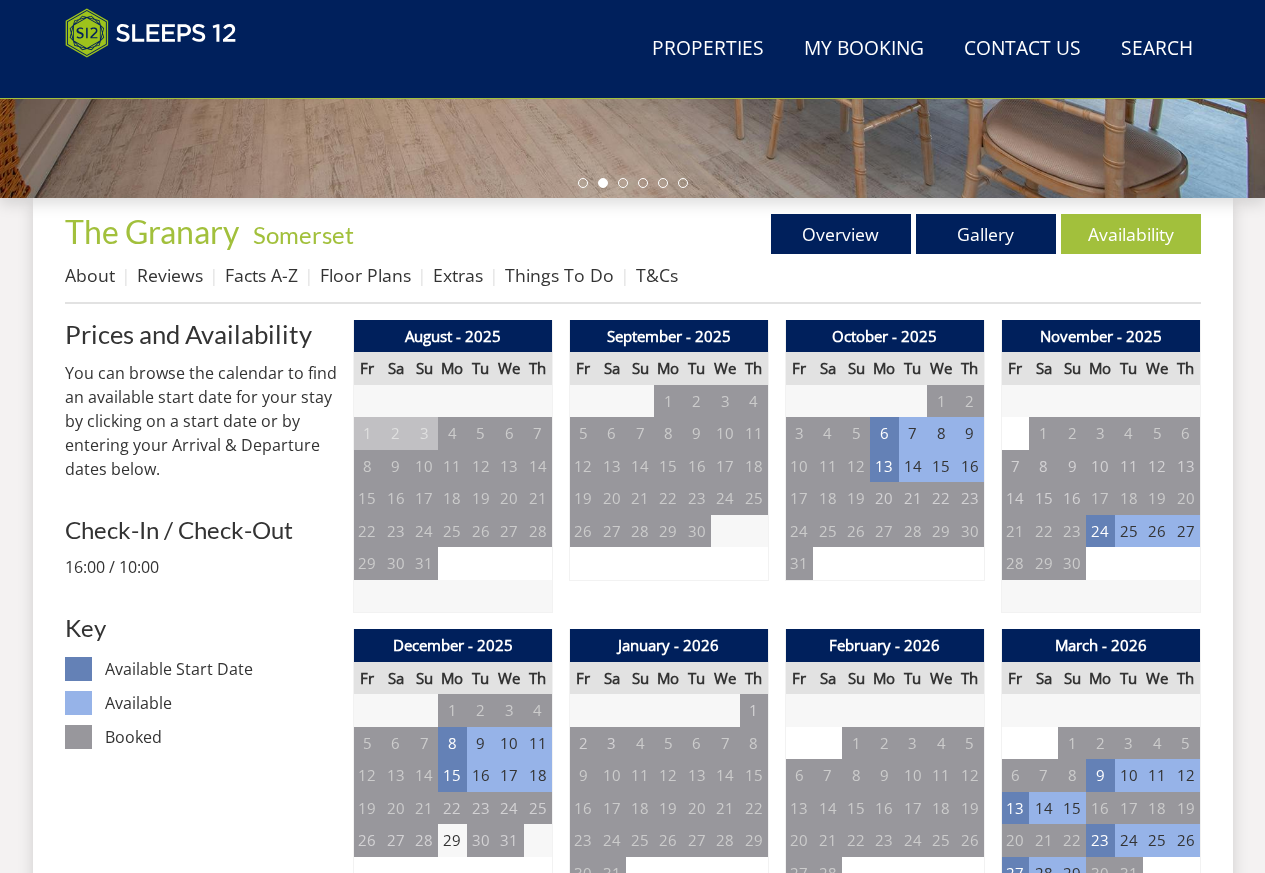 click on "29" at bounding box center (452, 840) 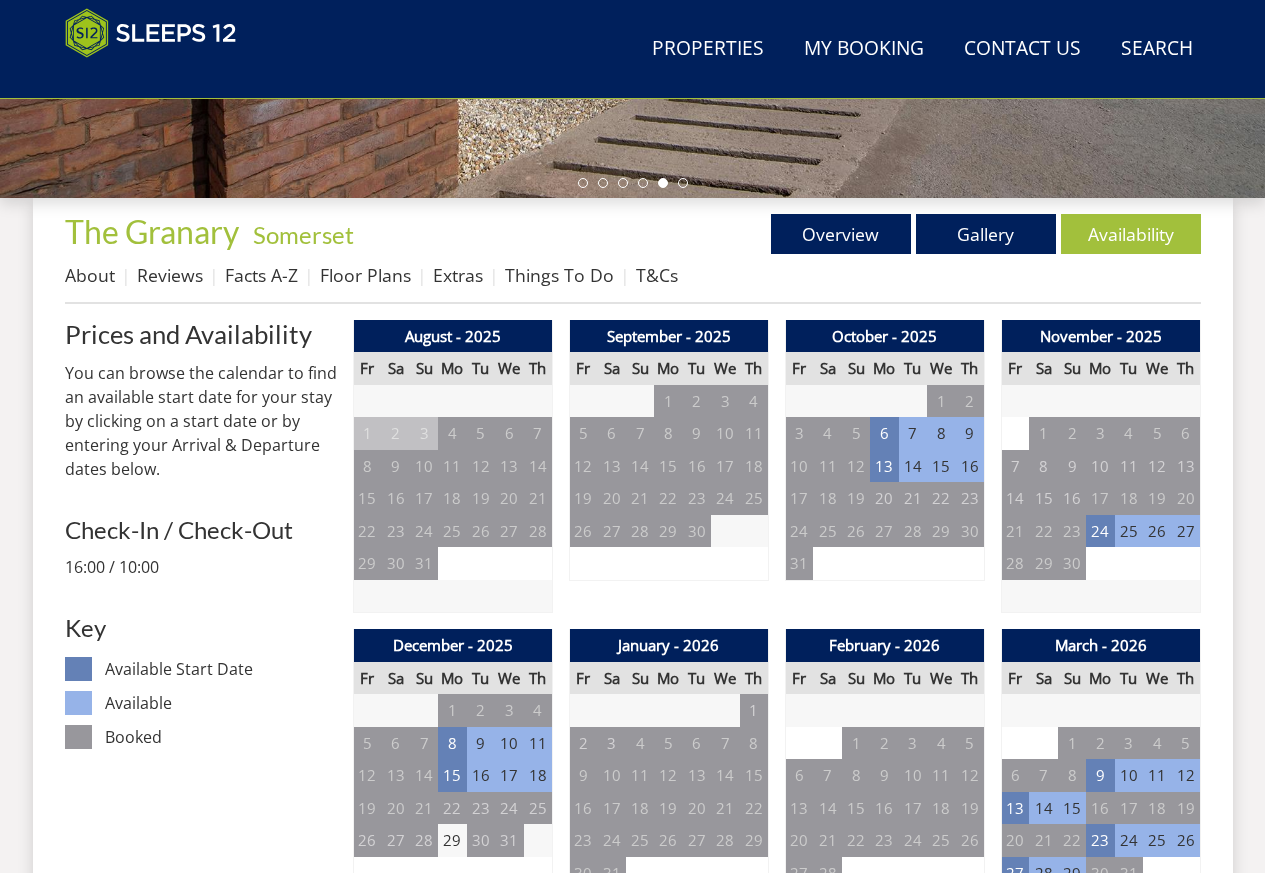 click on "29" at bounding box center [452, 840] 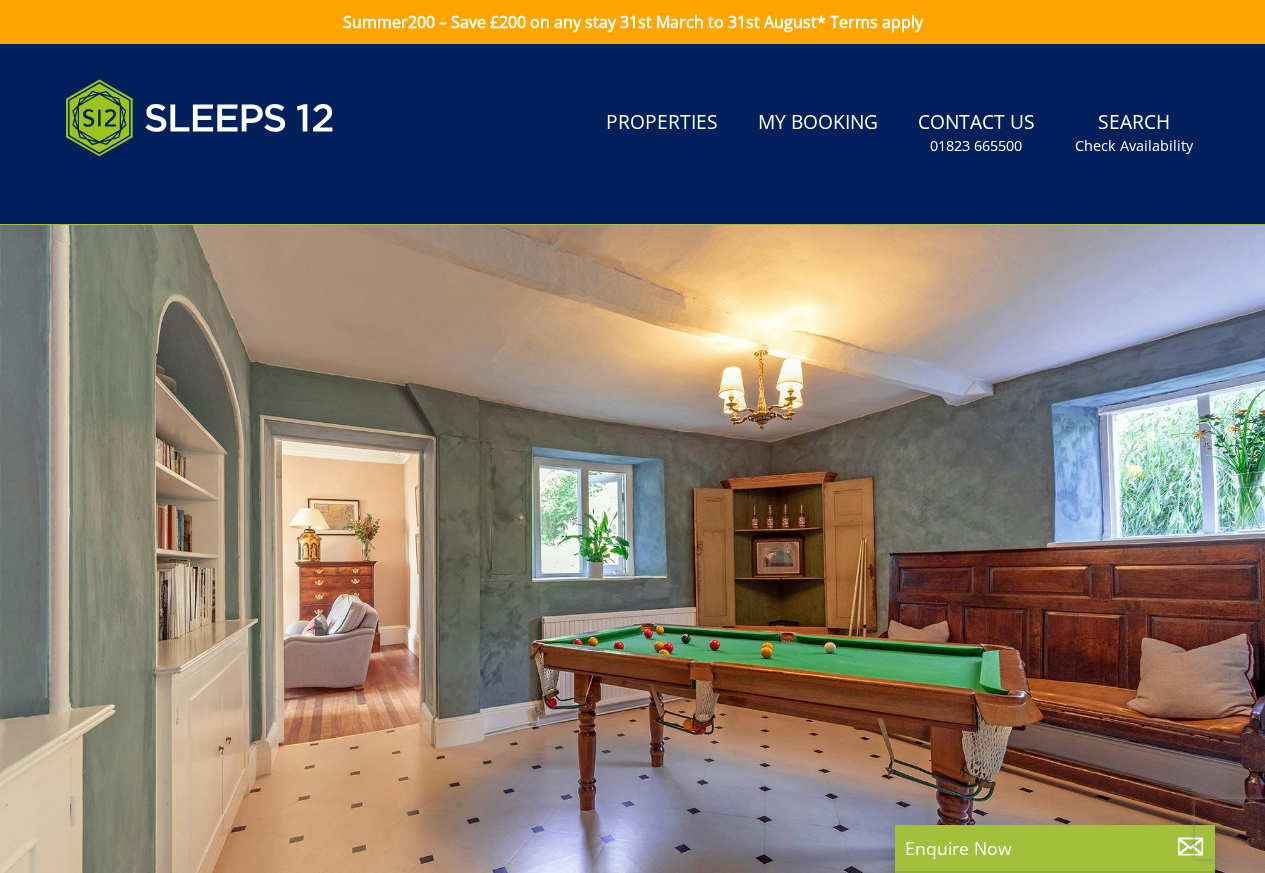 scroll, scrollTop: 0, scrollLeft: 0, axis: both 